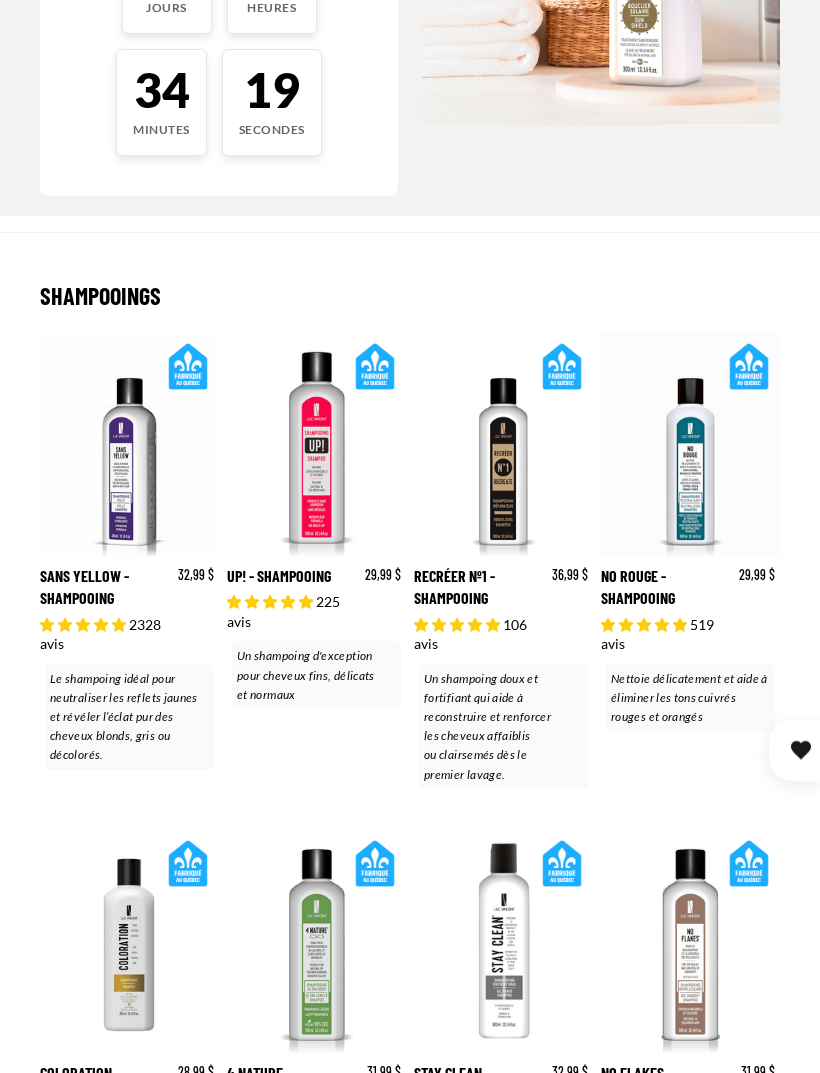 scroll, scrollTop: 440, scrollLeft: 0, axis: vertical 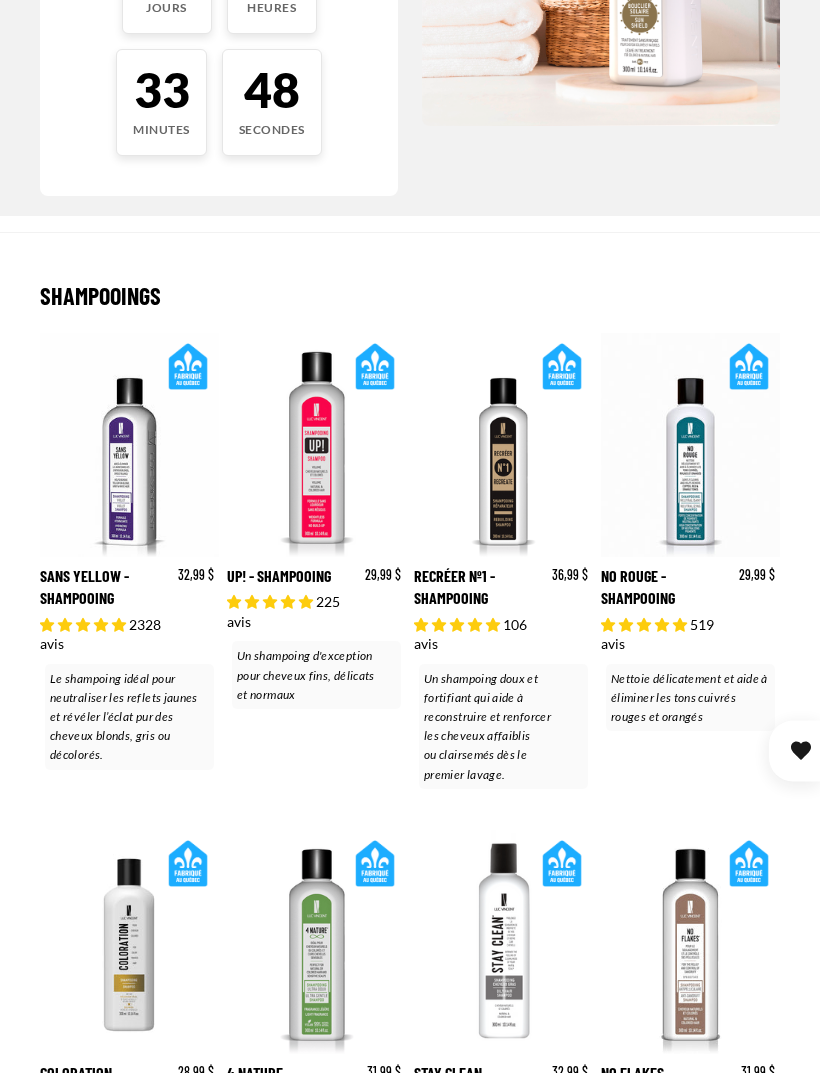 click on "Recréer nº1 - Shampooing" at bounding box center (503, 563) 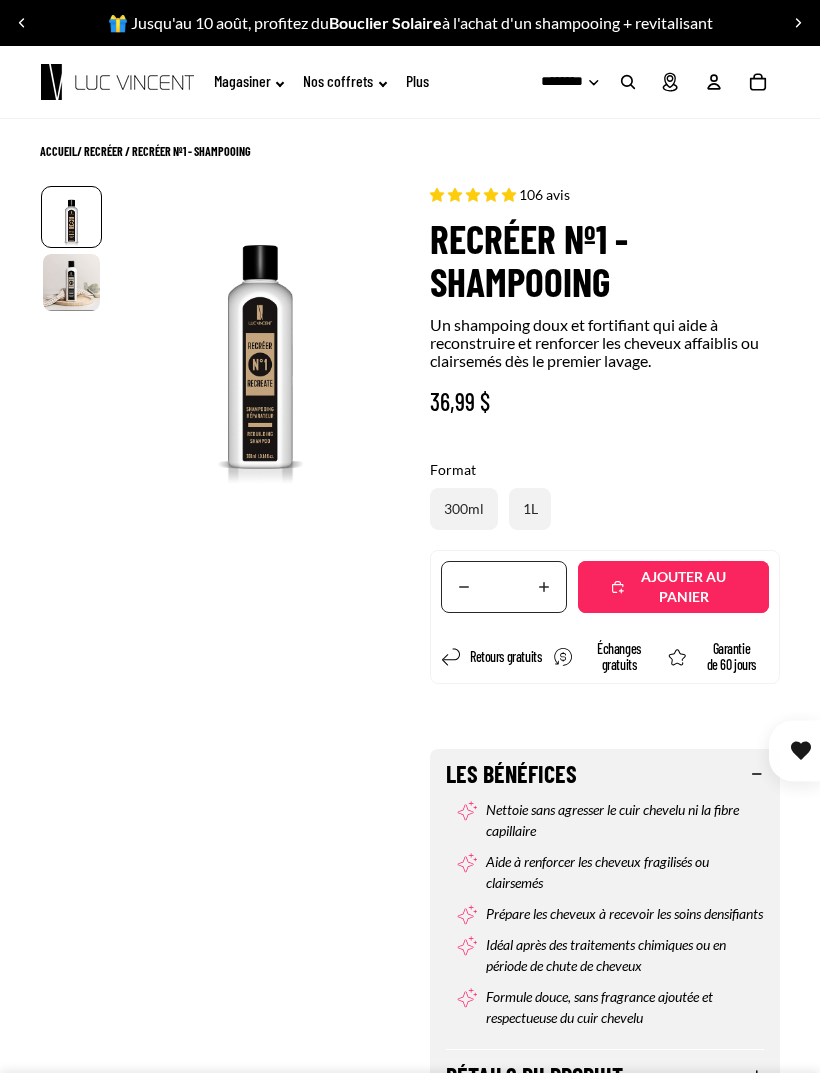 scroll, scrollTop: 0, scrollLeft: 0, axis: both 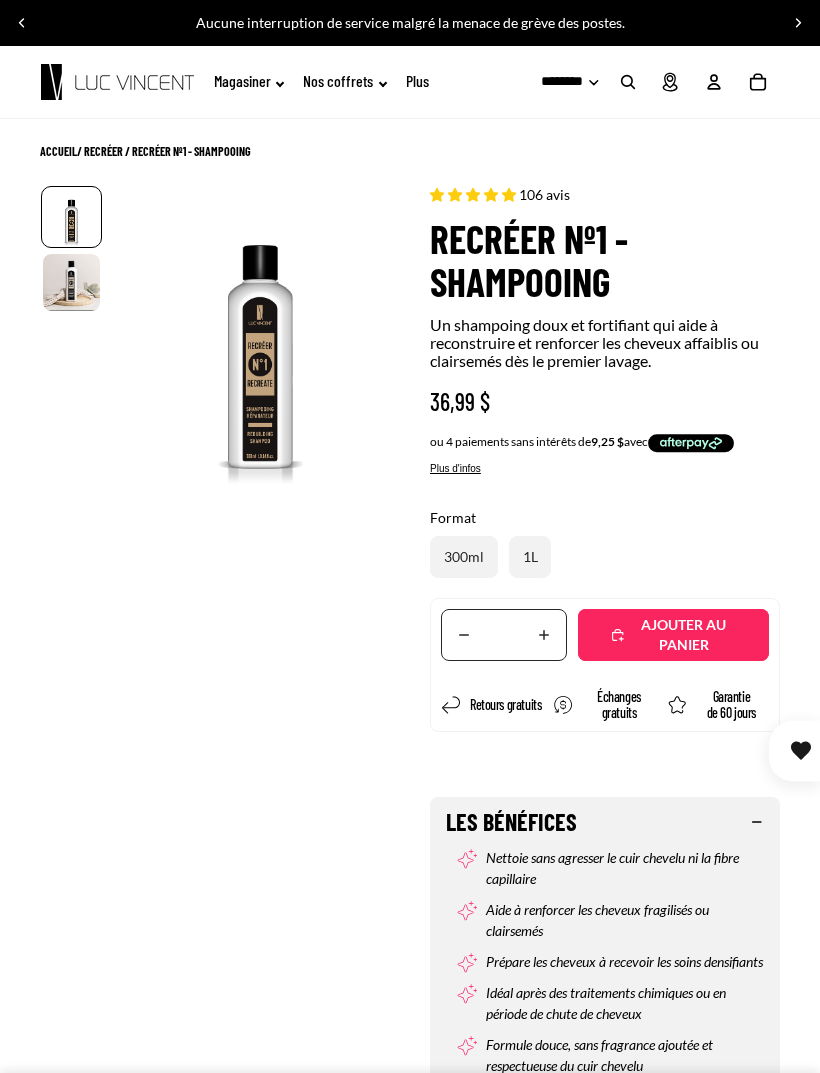 click on "Ajouté" at bounding box center [673, 635] 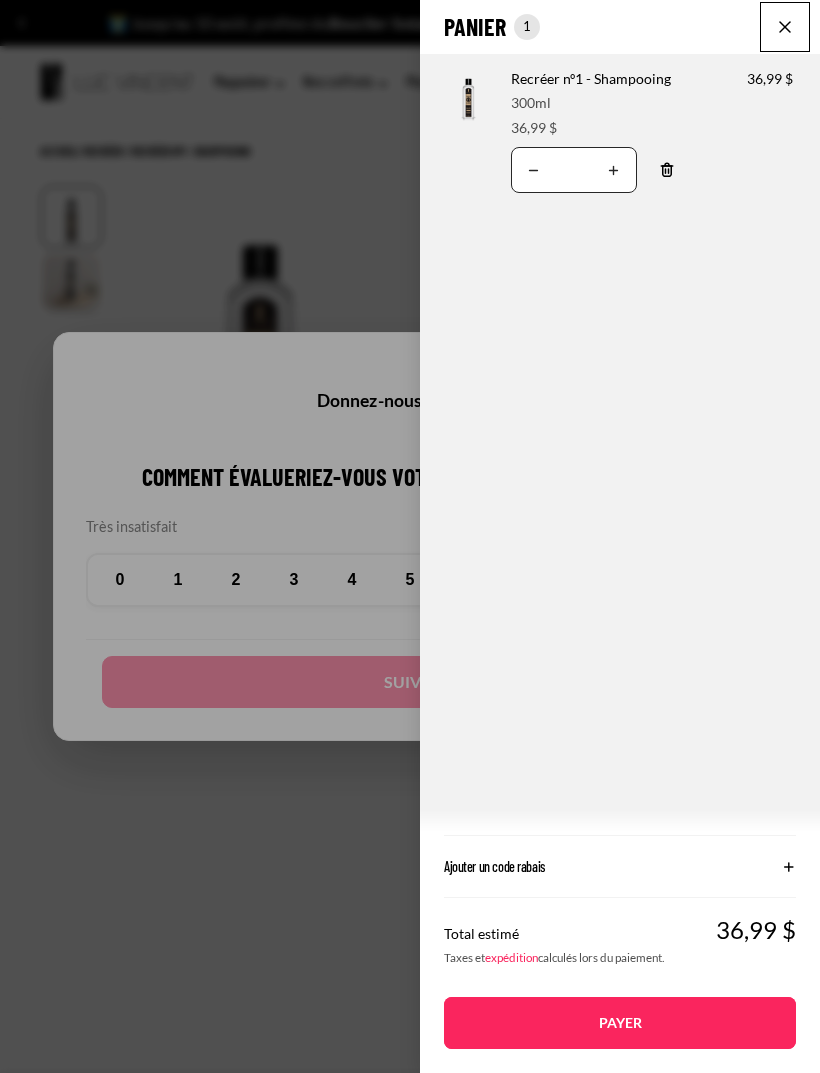 click at bounding box center (785, 27) 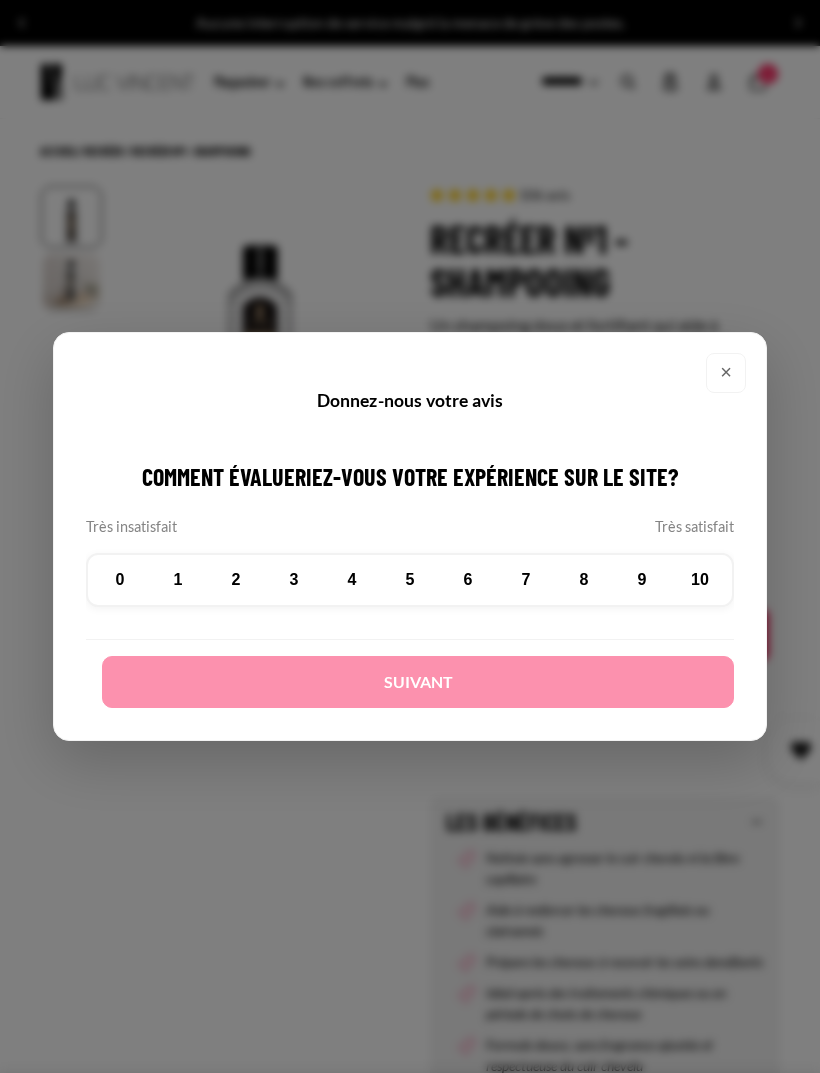 click on "Donnez-nous votre avis" at bounding box center [410, 401] 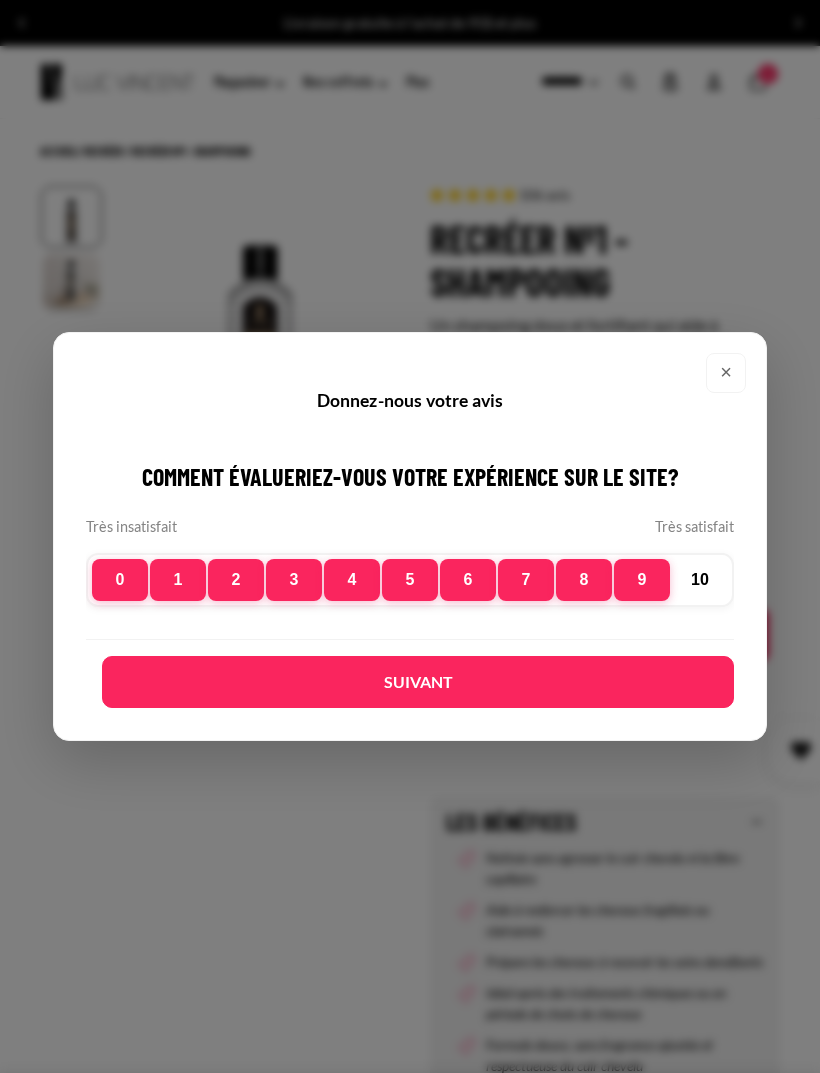 click on "×" at bounding box center (726, 373) 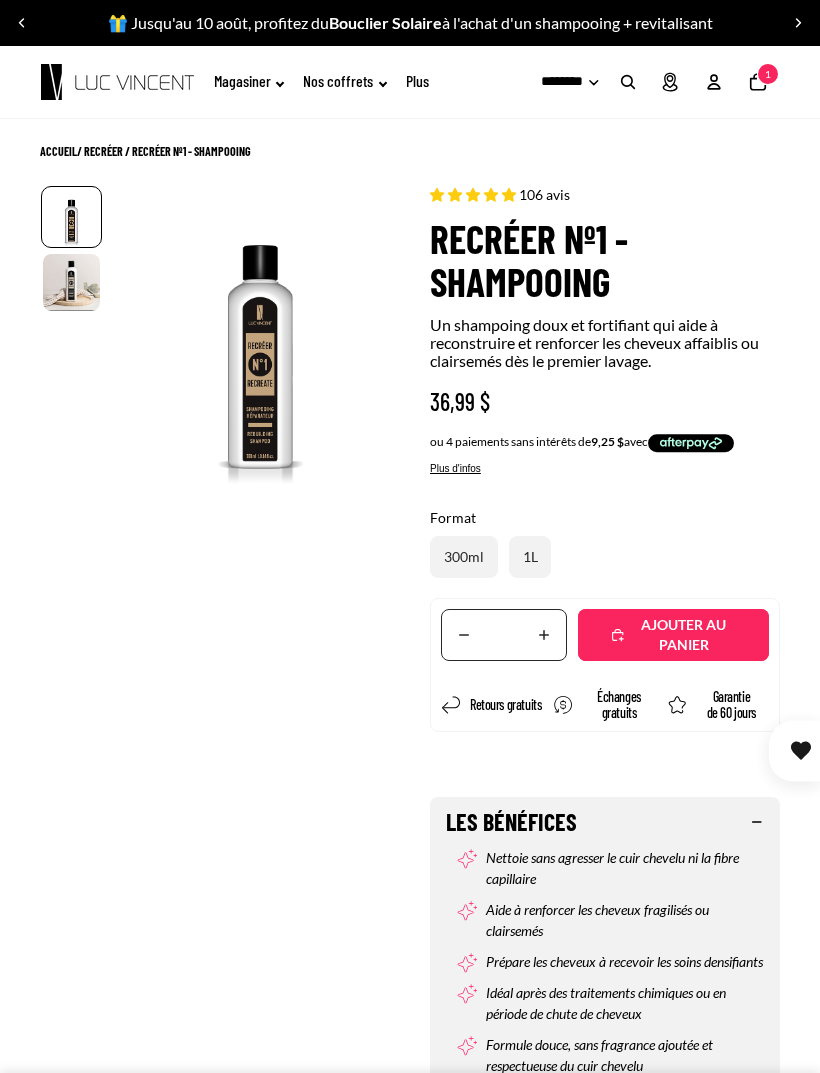 scroll, scrollTop: 0, scrollLeft: 226, axis: horizontal 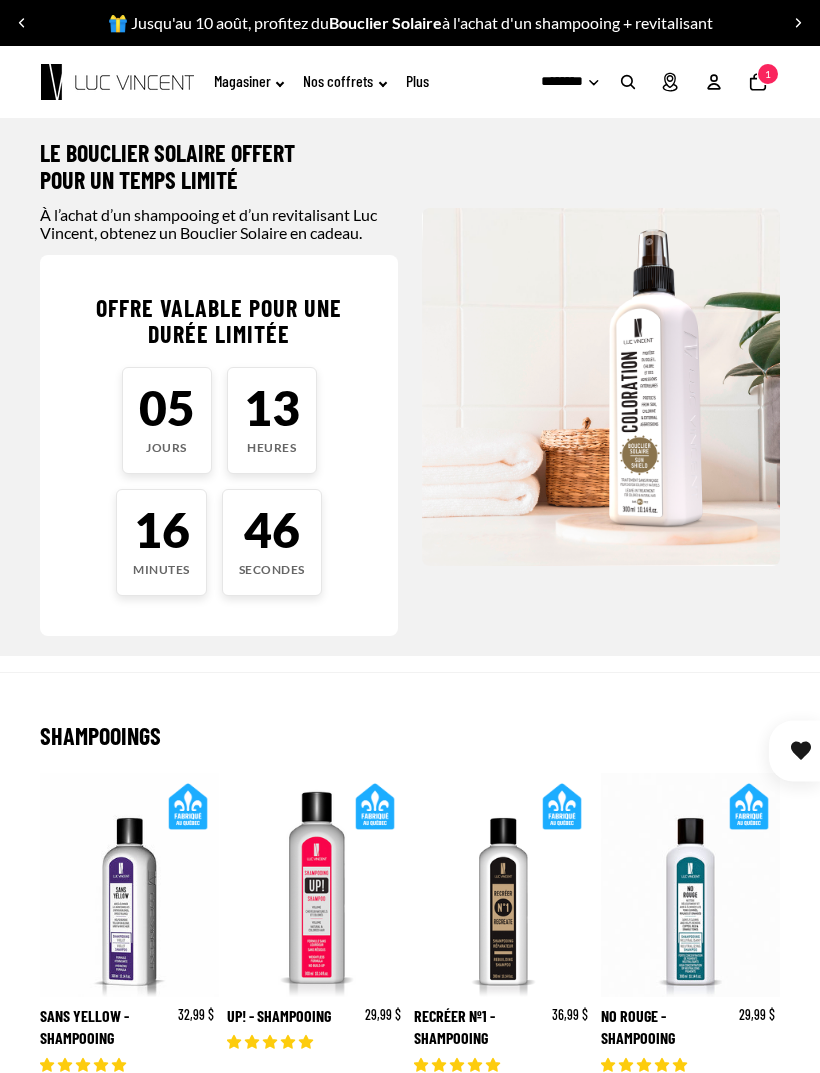 click on "Le Bouclier Solaire offert pour un temps limité
À l’achat d’un shampooing et d’un revitalisant Luc Vincent, obtenez un Bouclier Solaire en cadeau.
Offre valable pour une durée limitée
05
Jours
13
Heures
16
Minutes
46
Secondes
Offre expiré!" at bounding box center [410, 387] 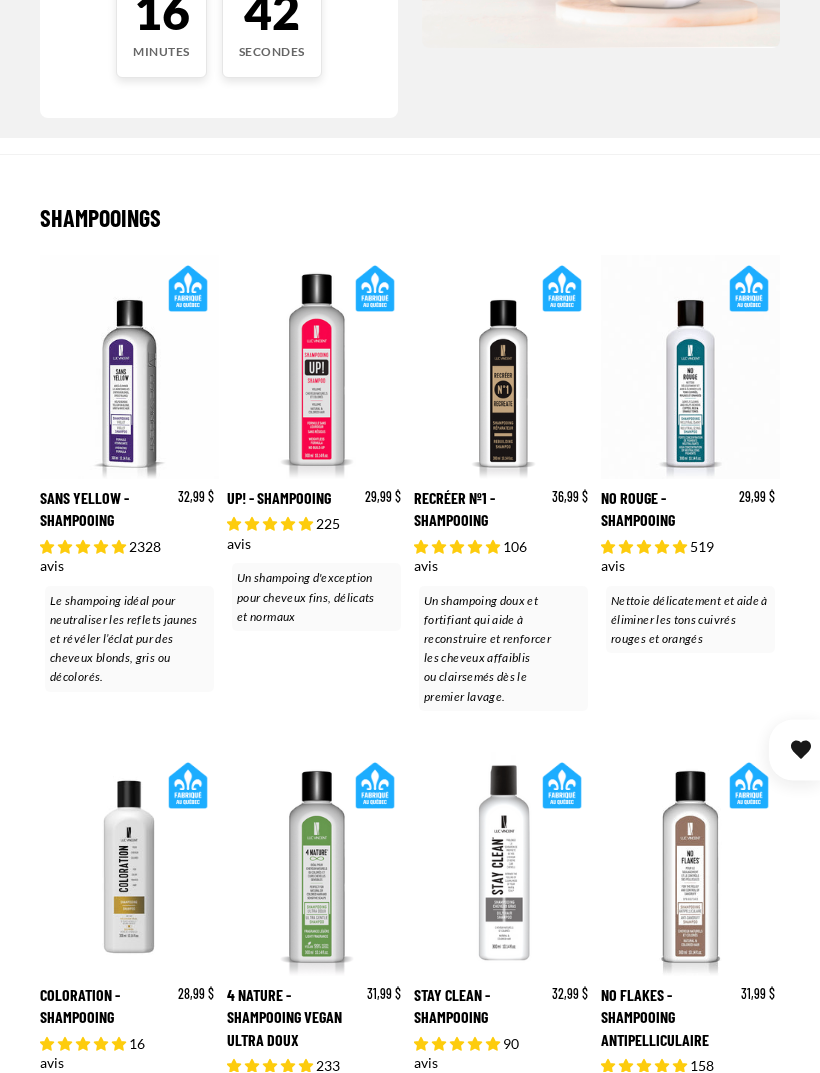 scroll, scrollTop: 518, scrollLeft: 0, axis: vertical 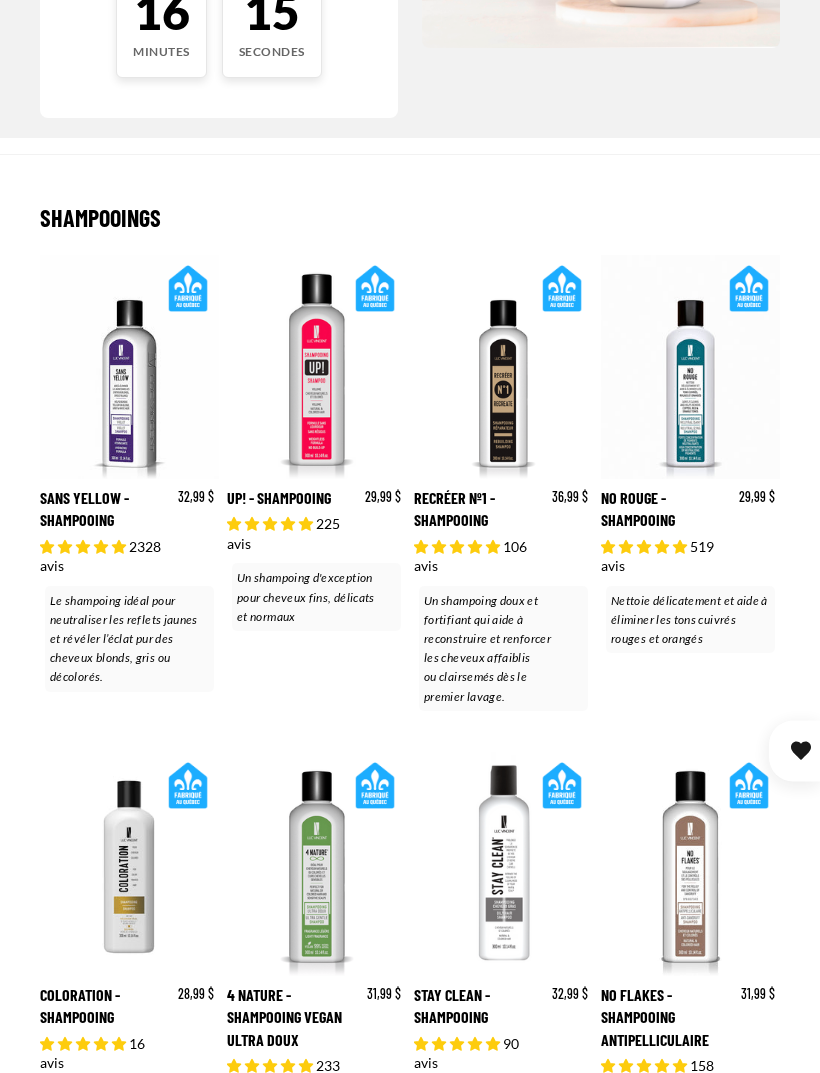 click on "Recréer nº1 - Shampooing" at bounding box center [503, 485] 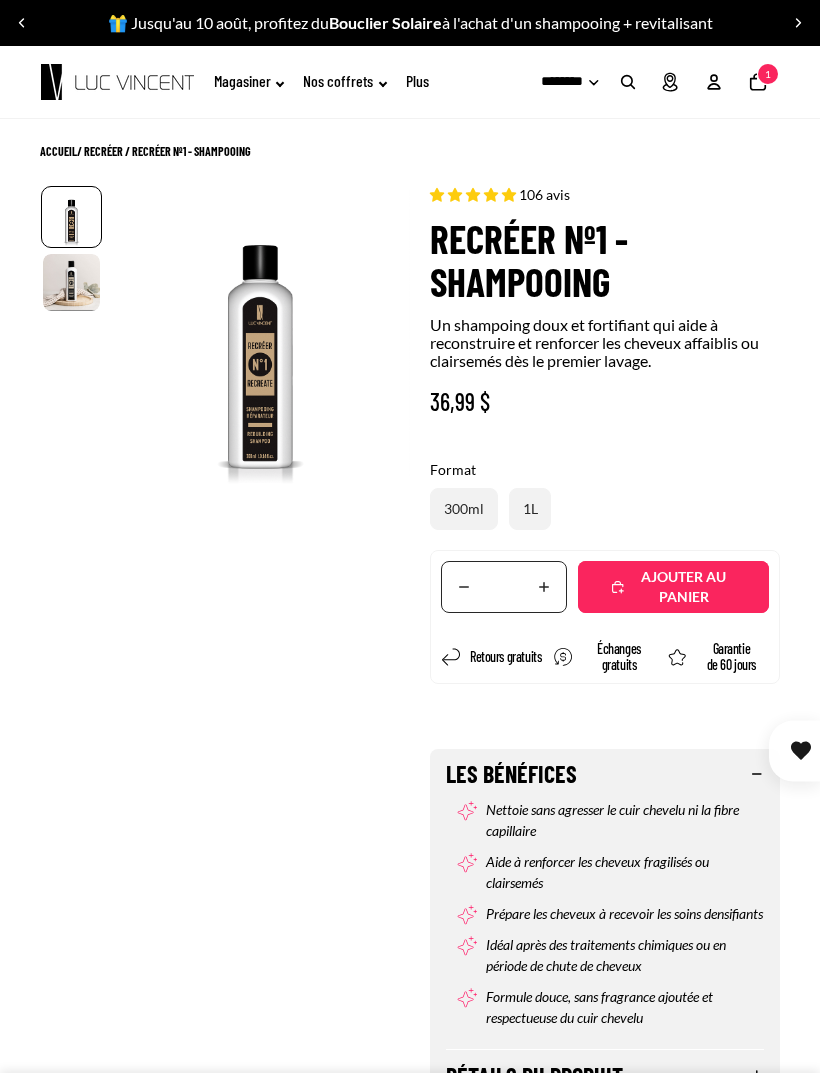scroll, scrollTop: 0, scrollLeft: 0, axis: both 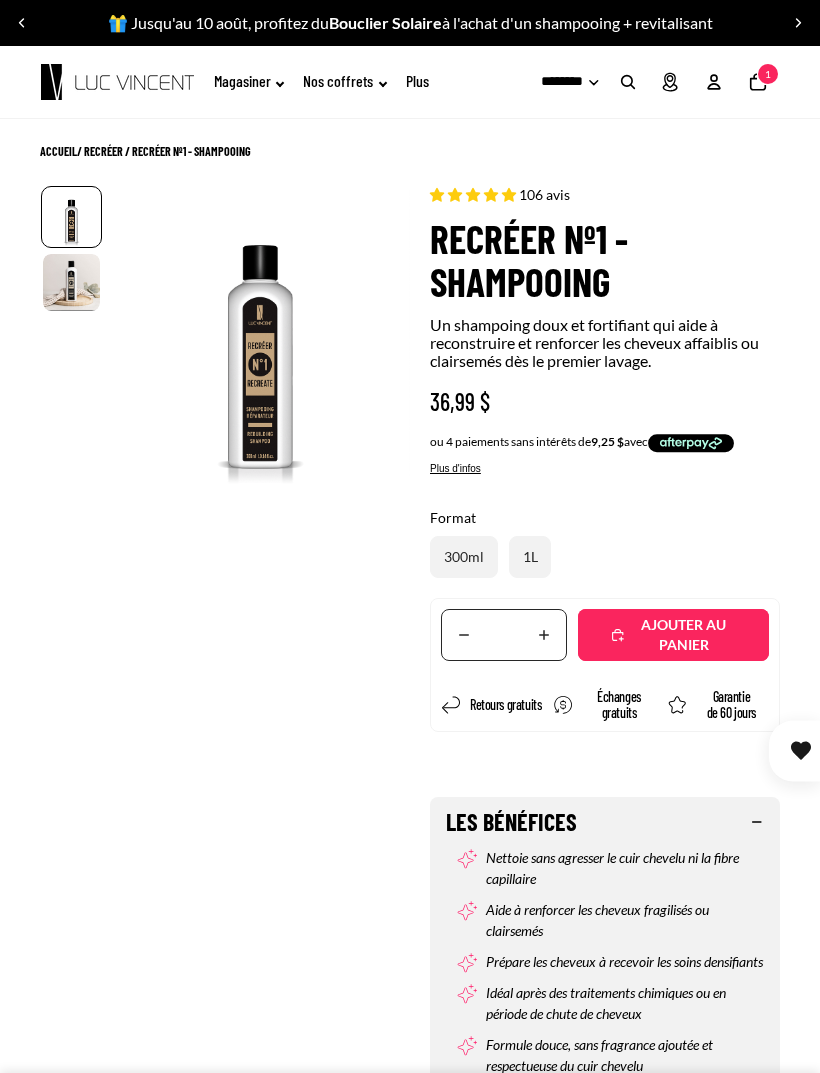 click on "Nombre total d'articles dans le panier: 1
1" 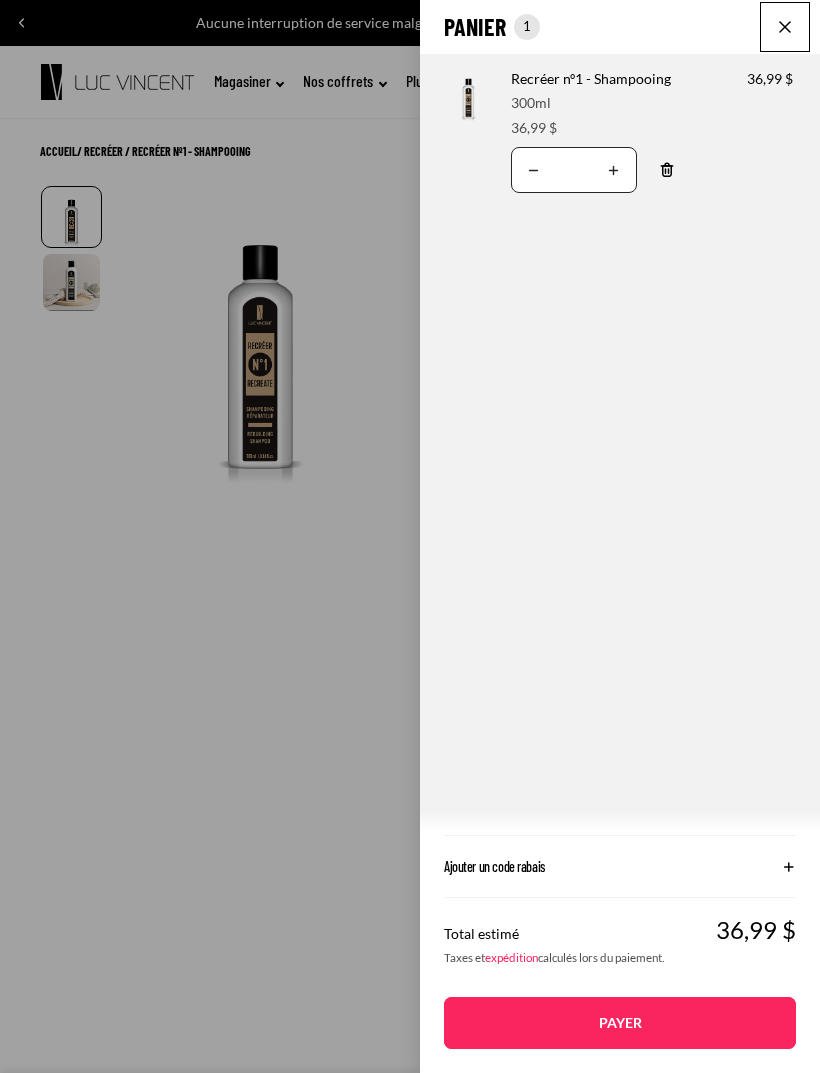 click at bounding box center [785, 27] 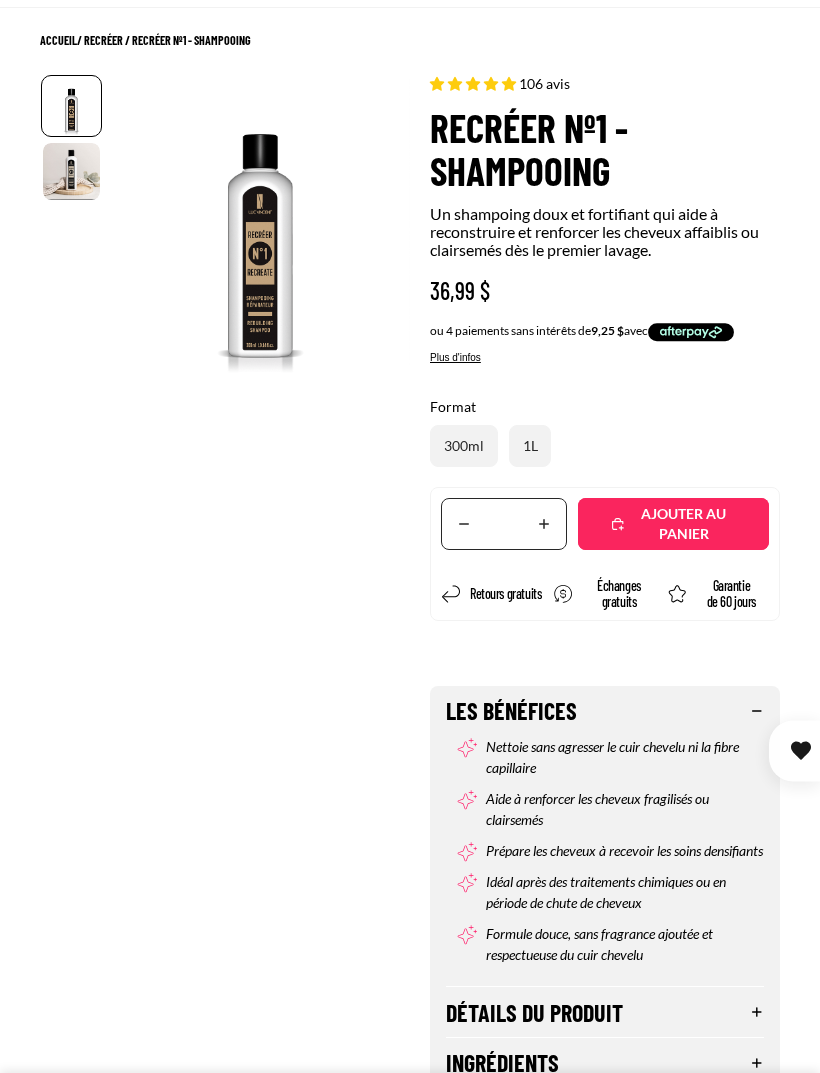 scroll, scrollTop: 0, scrollLeft: 0, axis: both 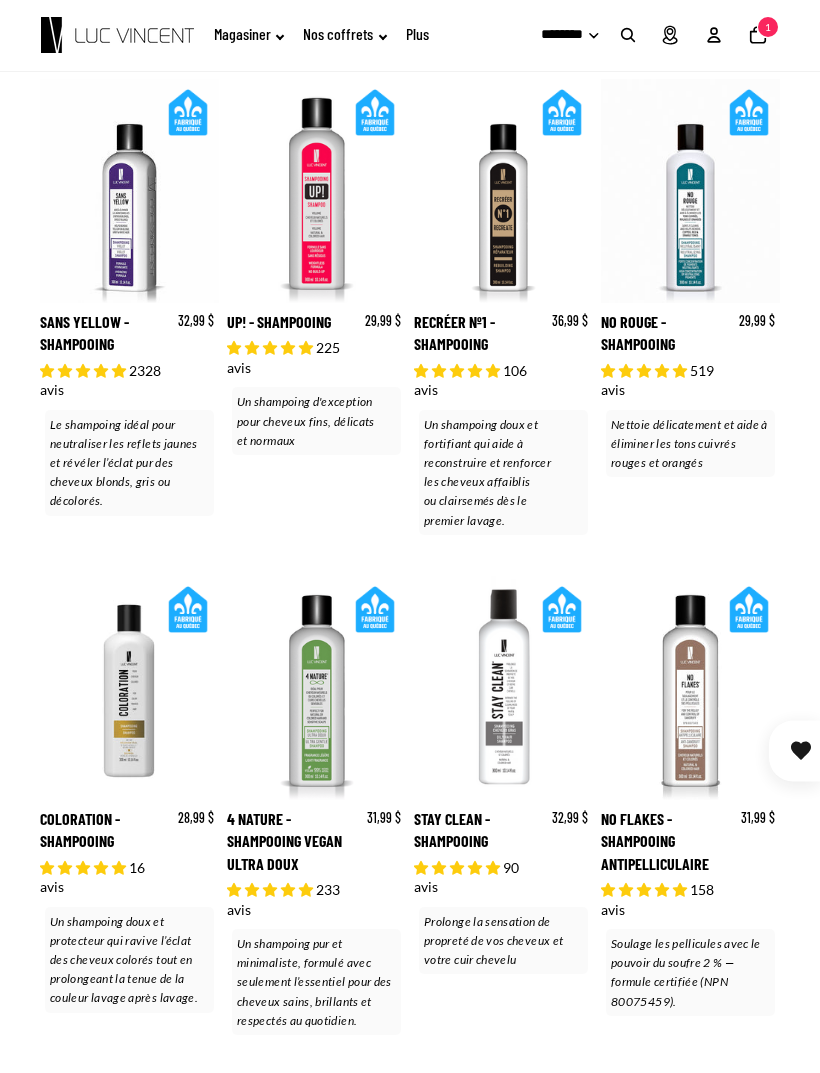 click on "Magasiner" 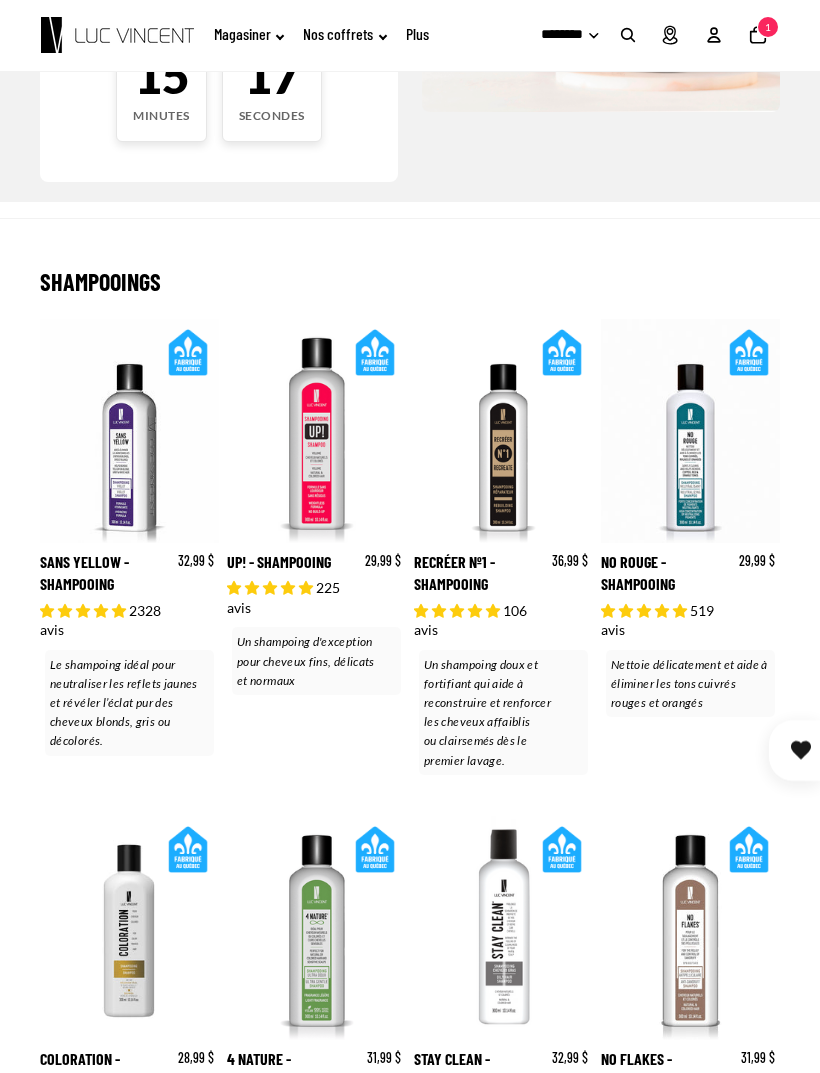 scroll, scrollTop: 0, scrollLeft: 0, axis: both 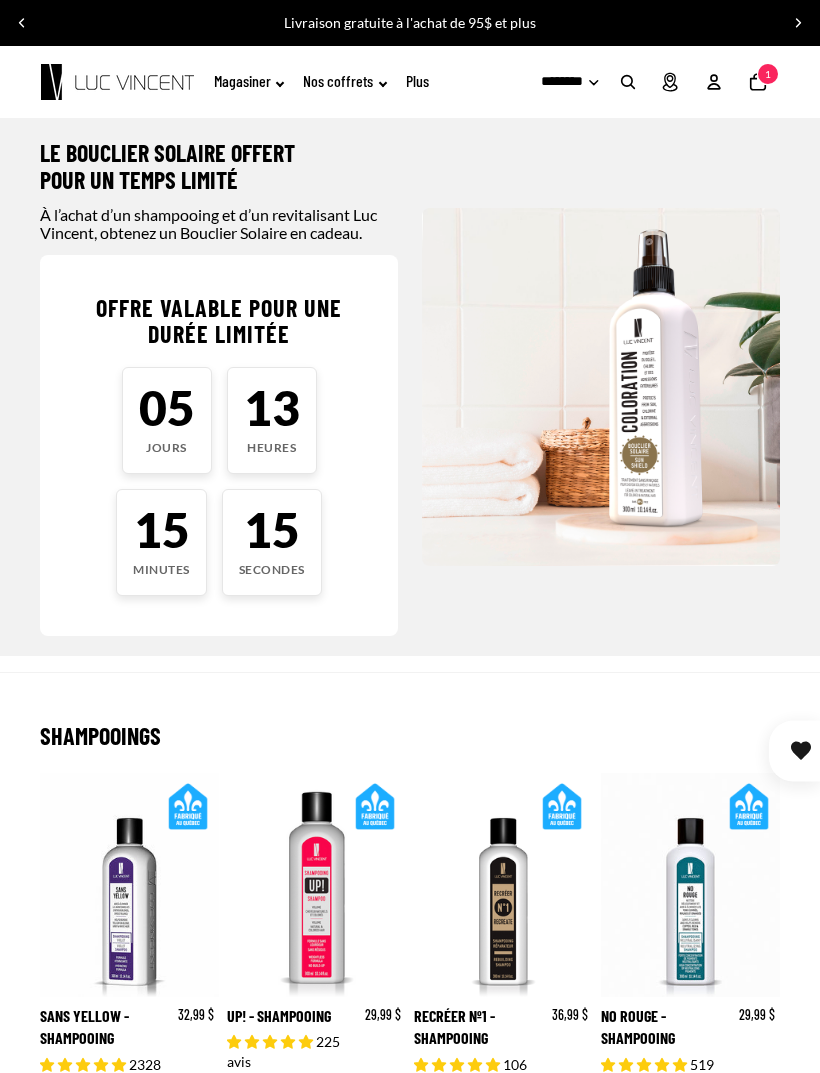 click at bounding box center (117, 82) 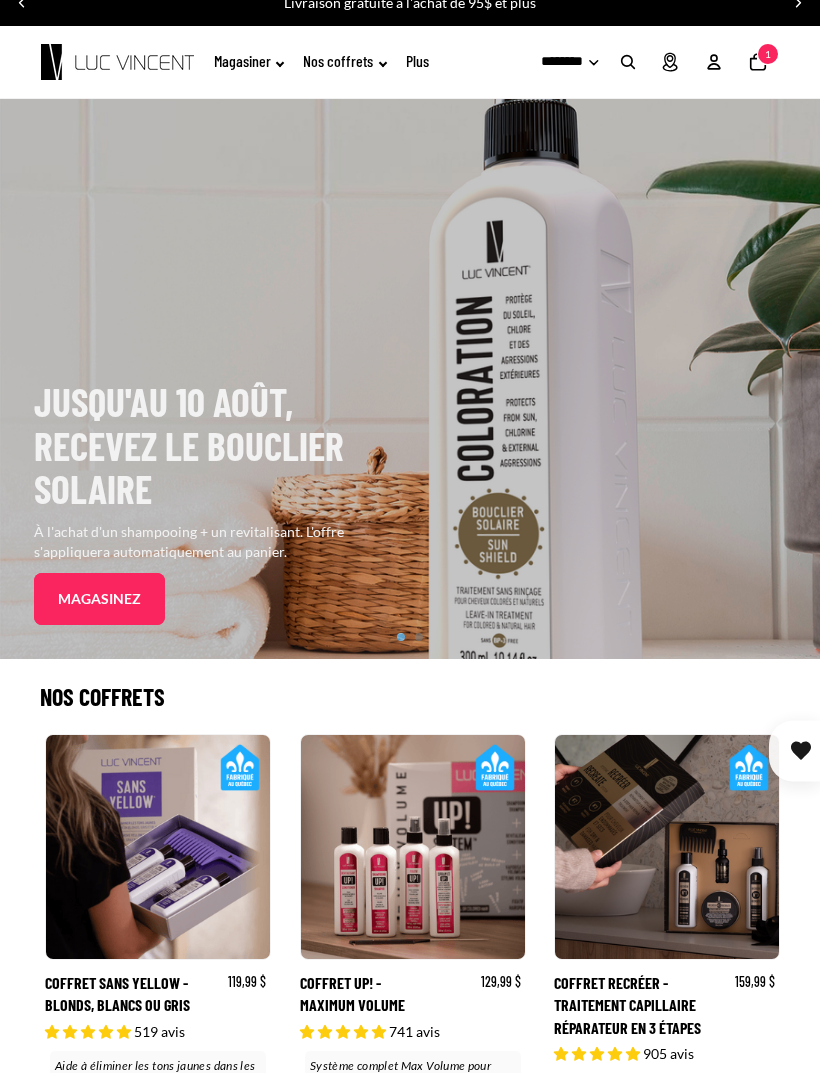 scroll, scrollTop: 0, scrollLeft: 0, axis: both 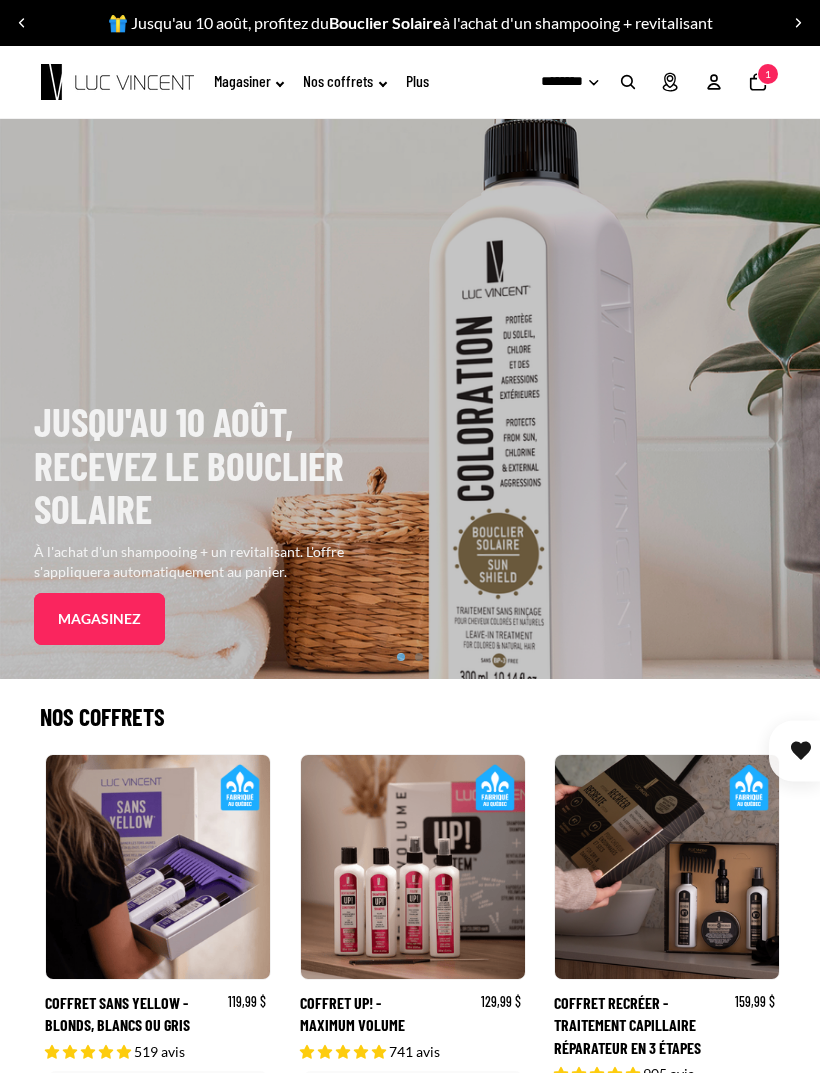 click on "Plus" 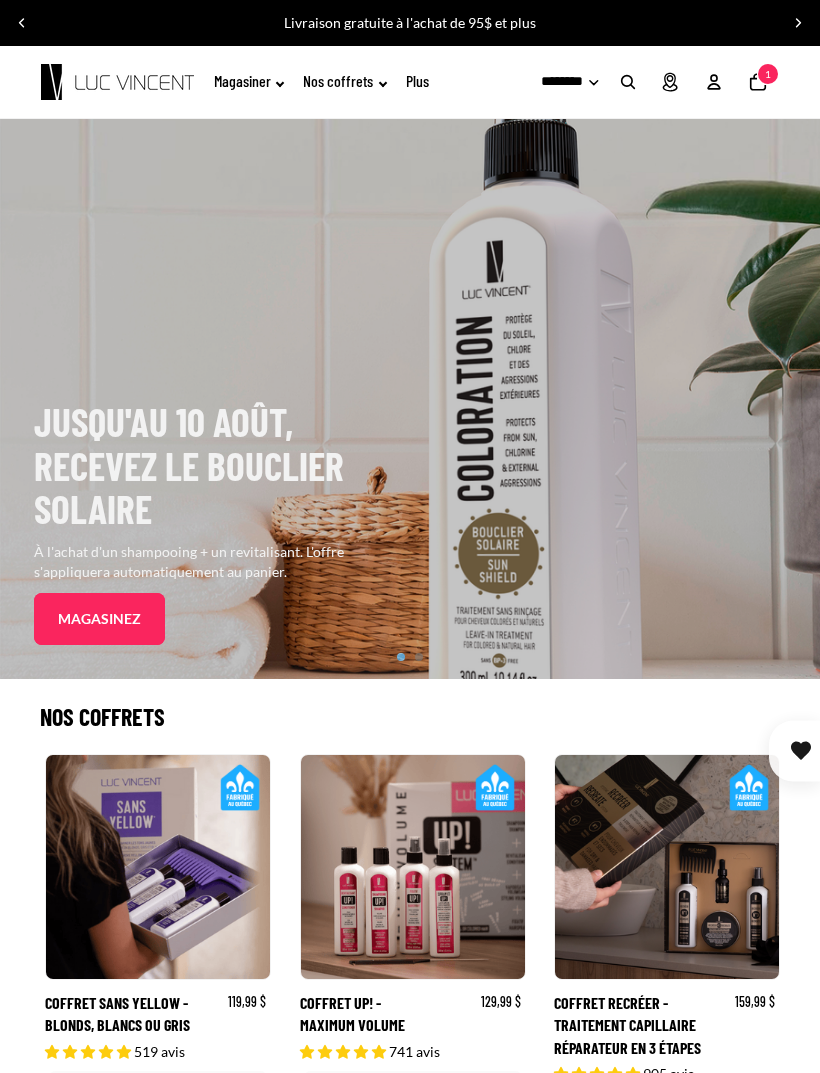 click on "Nos coffrets" 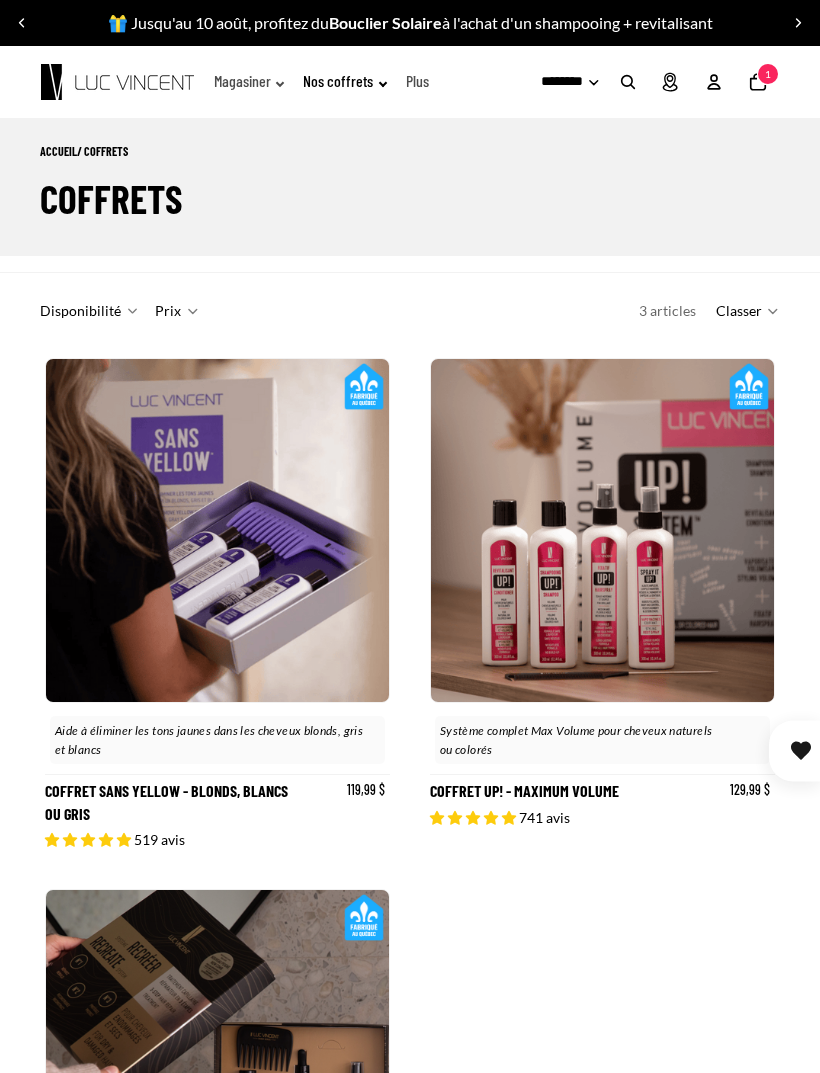scroll, scrollTop: 0, scrollLeft: 0, axis: both 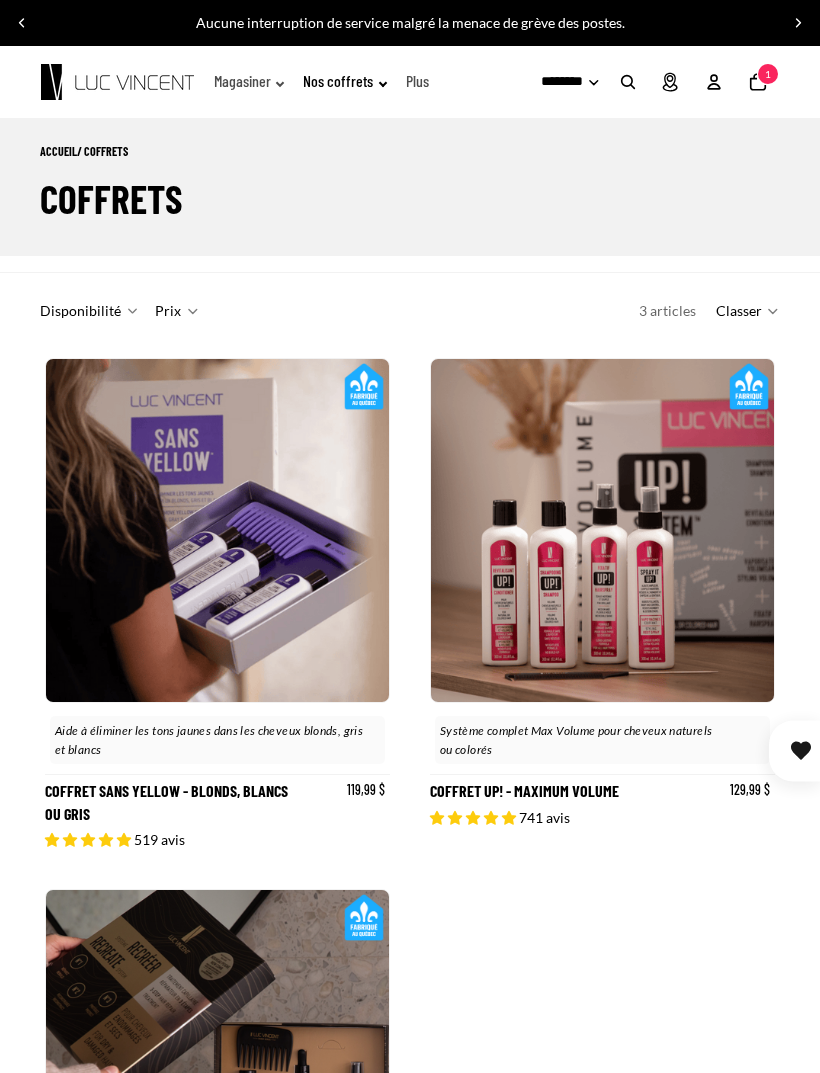 click on "Magasiner" 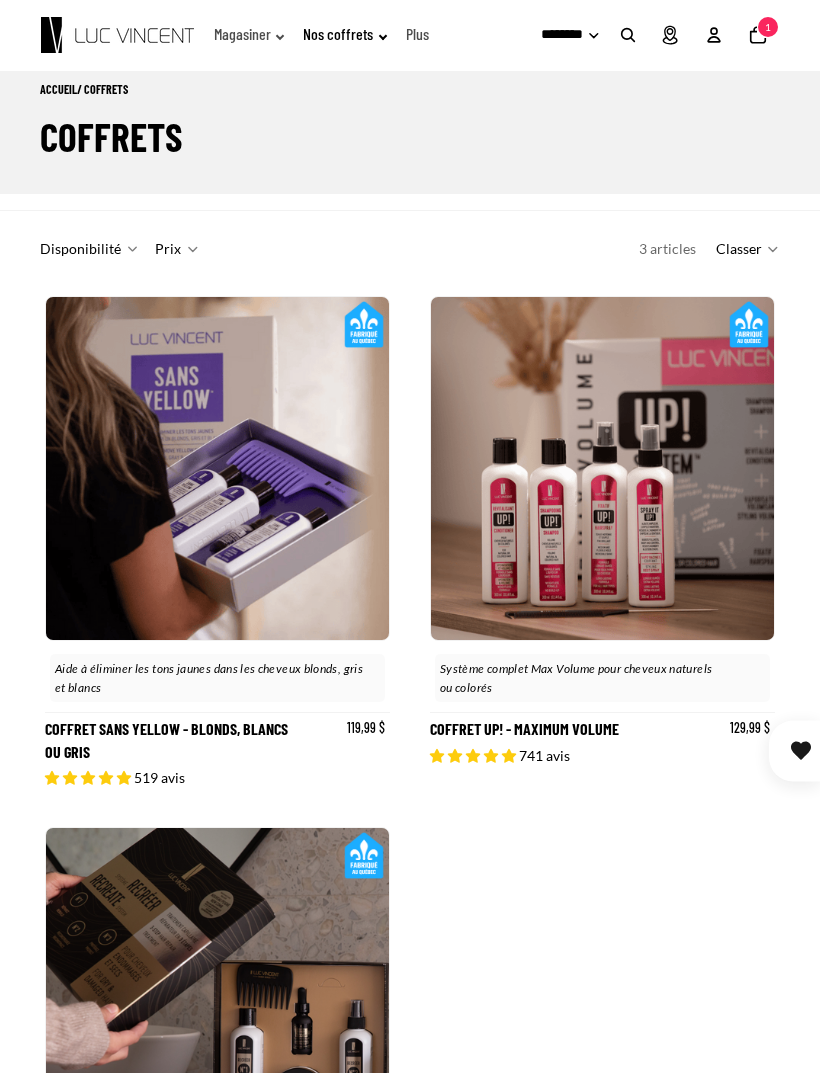 scroll, scrollTop: 0, scrollLeft: 0, axis: both 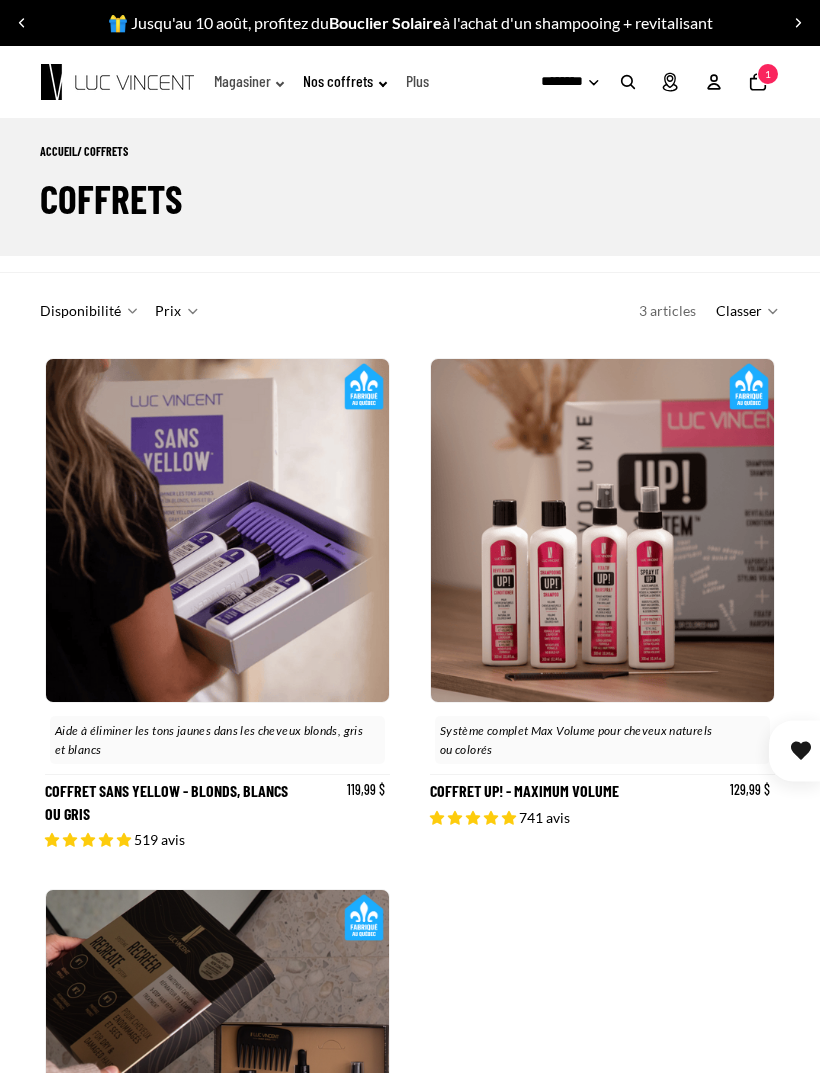 click on "ACCUEIL" at bounding box center (58, 151) 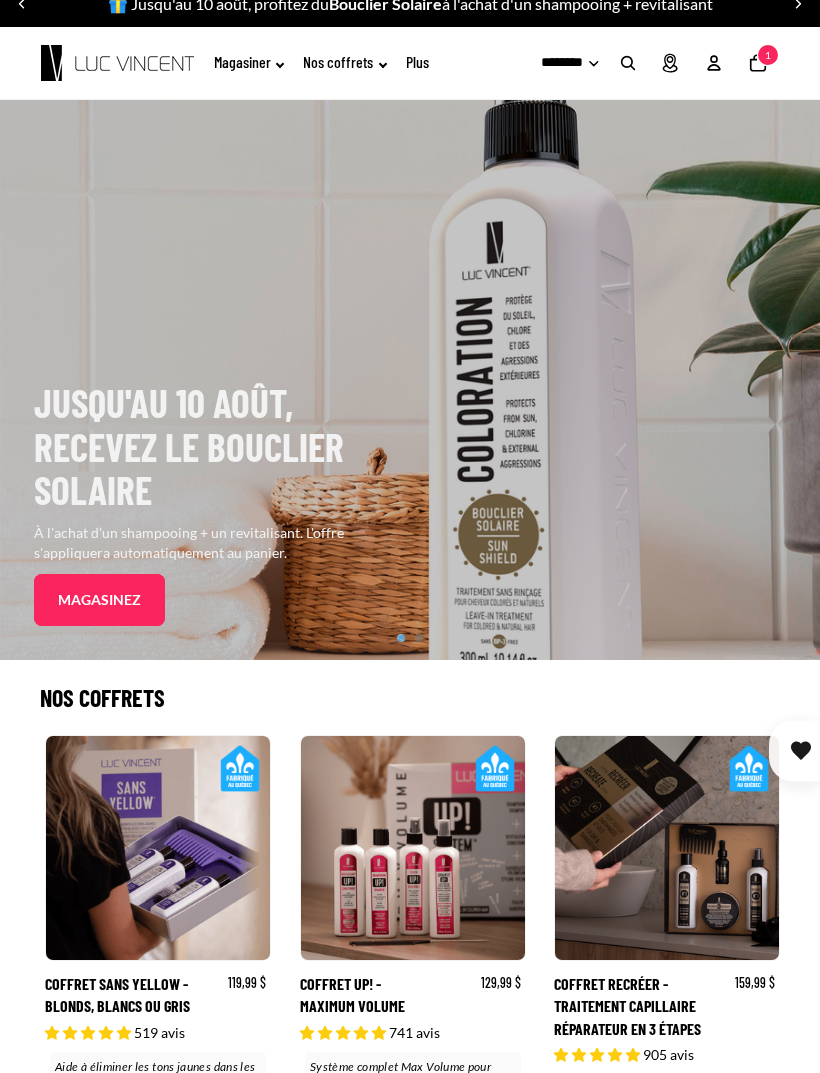 scroll, scrollTop: 0, scrollLeft: 0, axis: both 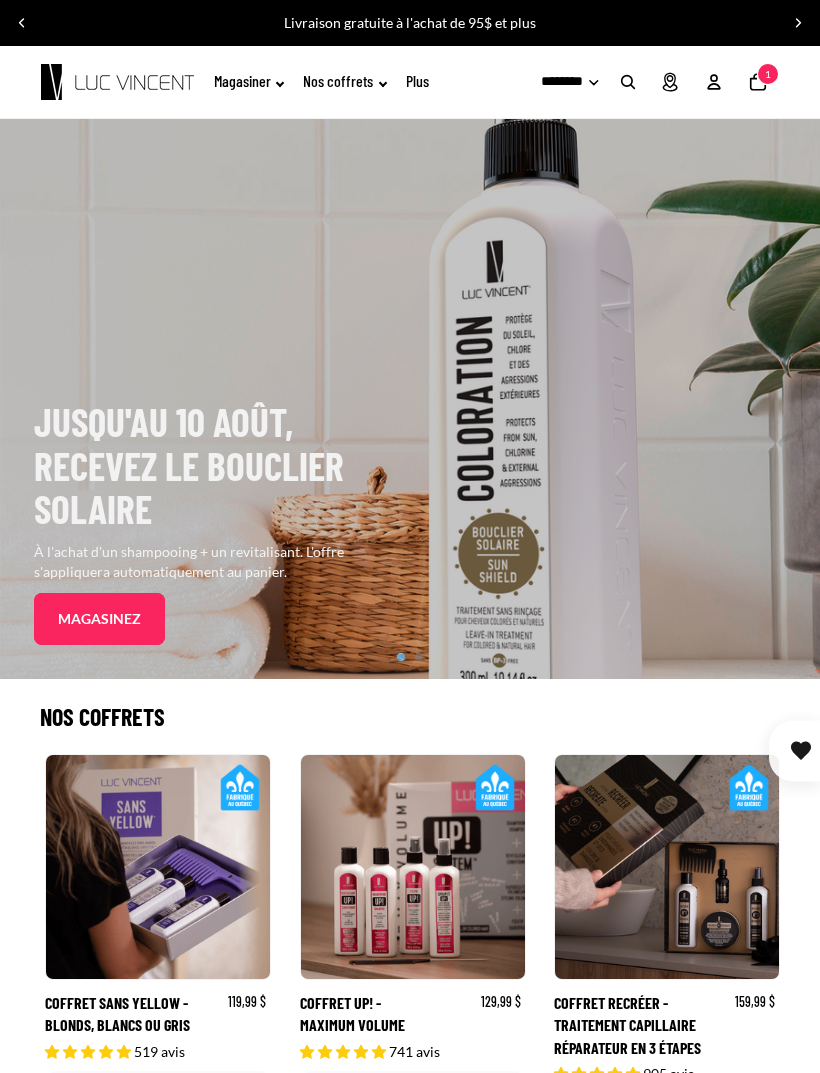 click 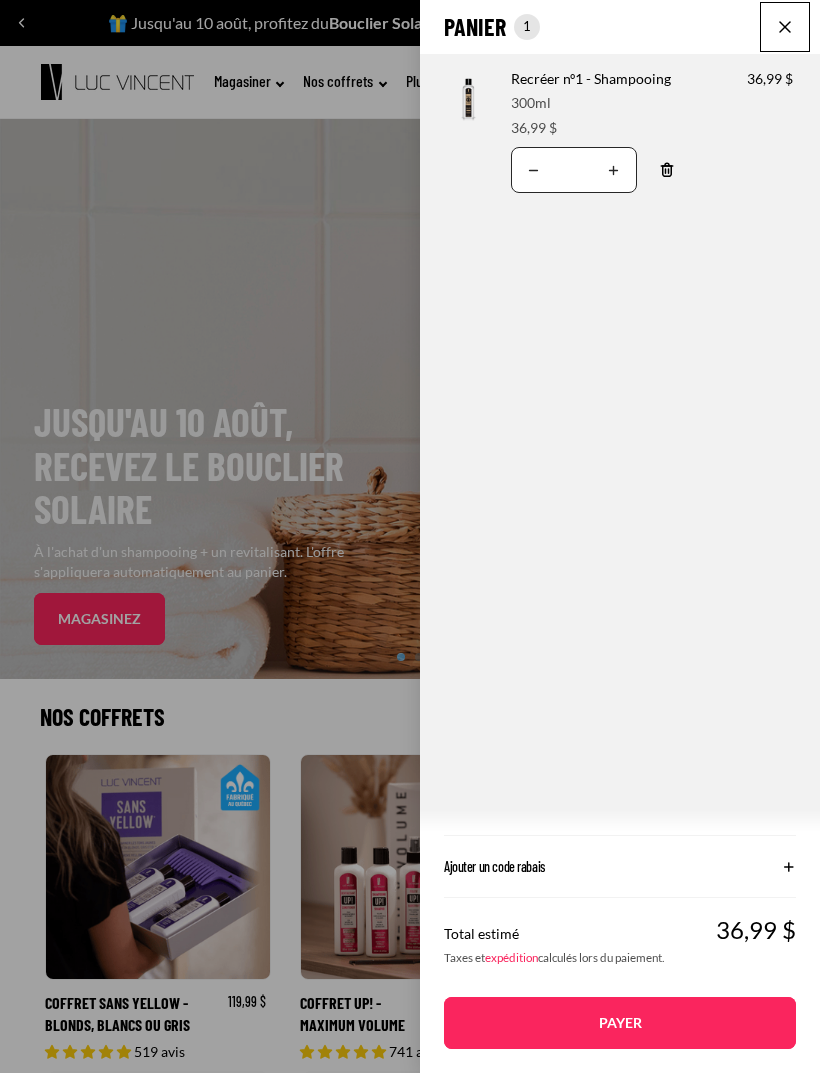 click at bounding box center (785, 27) 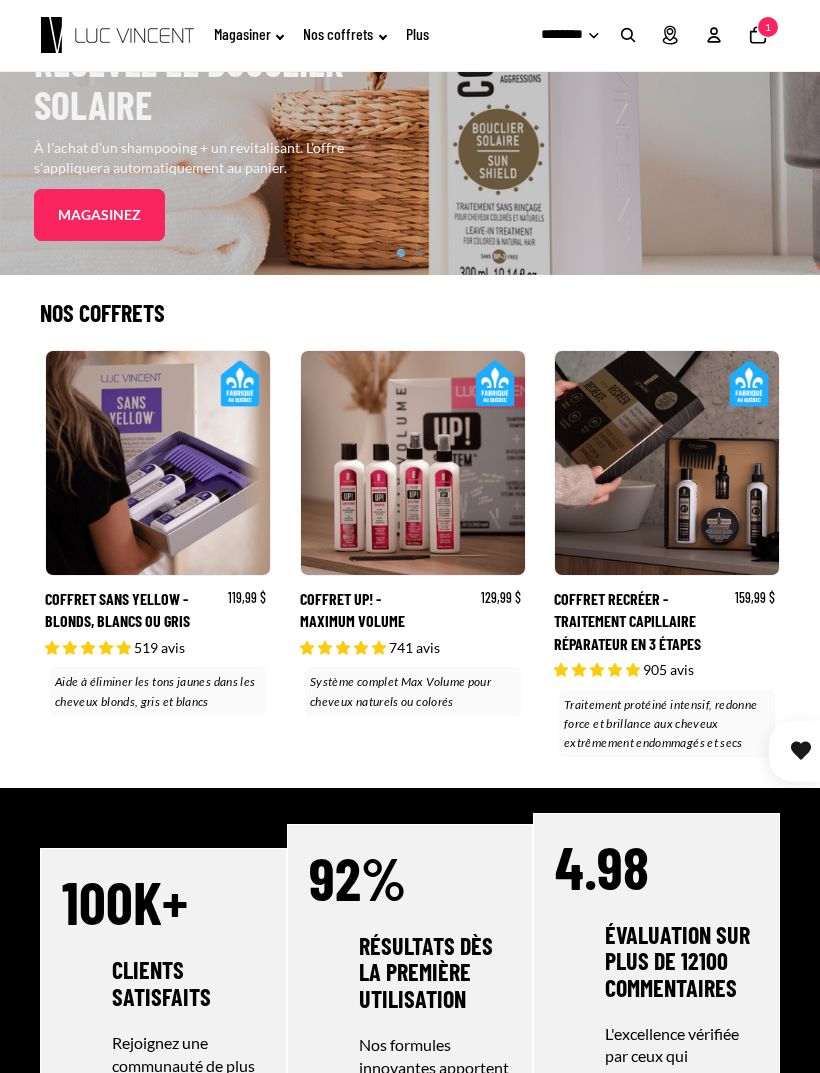 scroll, scrollTop: 325, scrollLeft: 0, axis: vertical 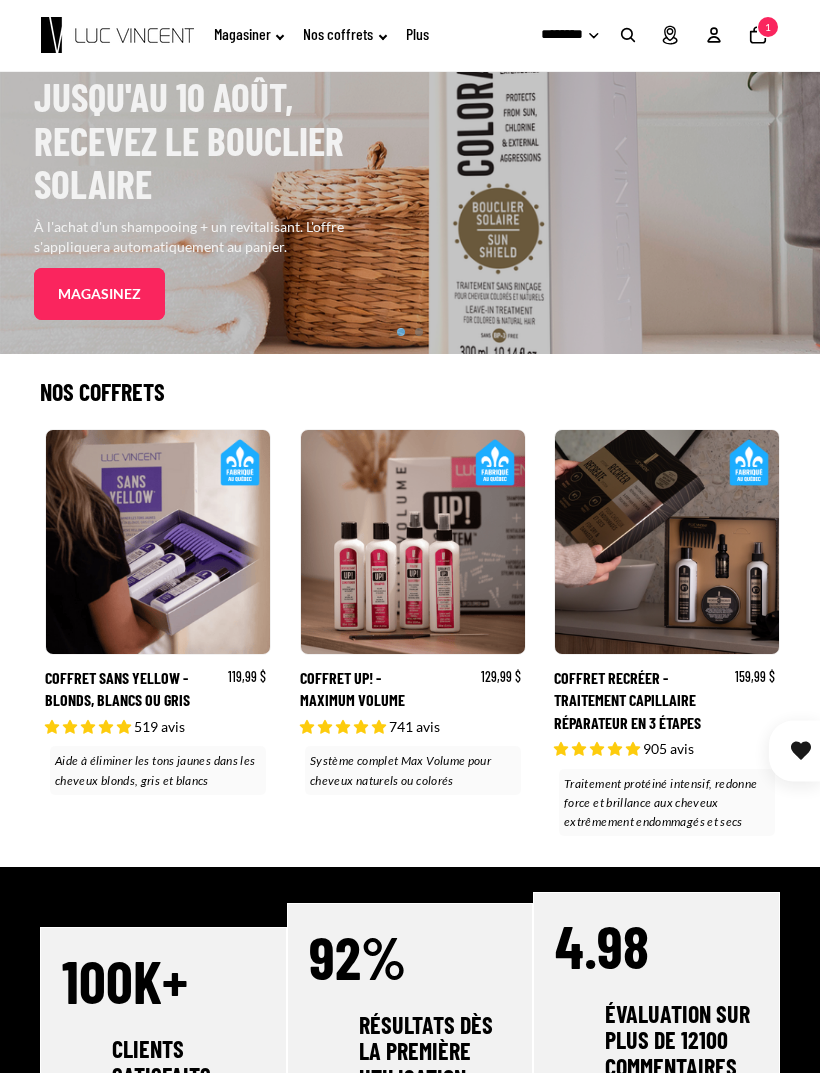 click on "Magasinez" 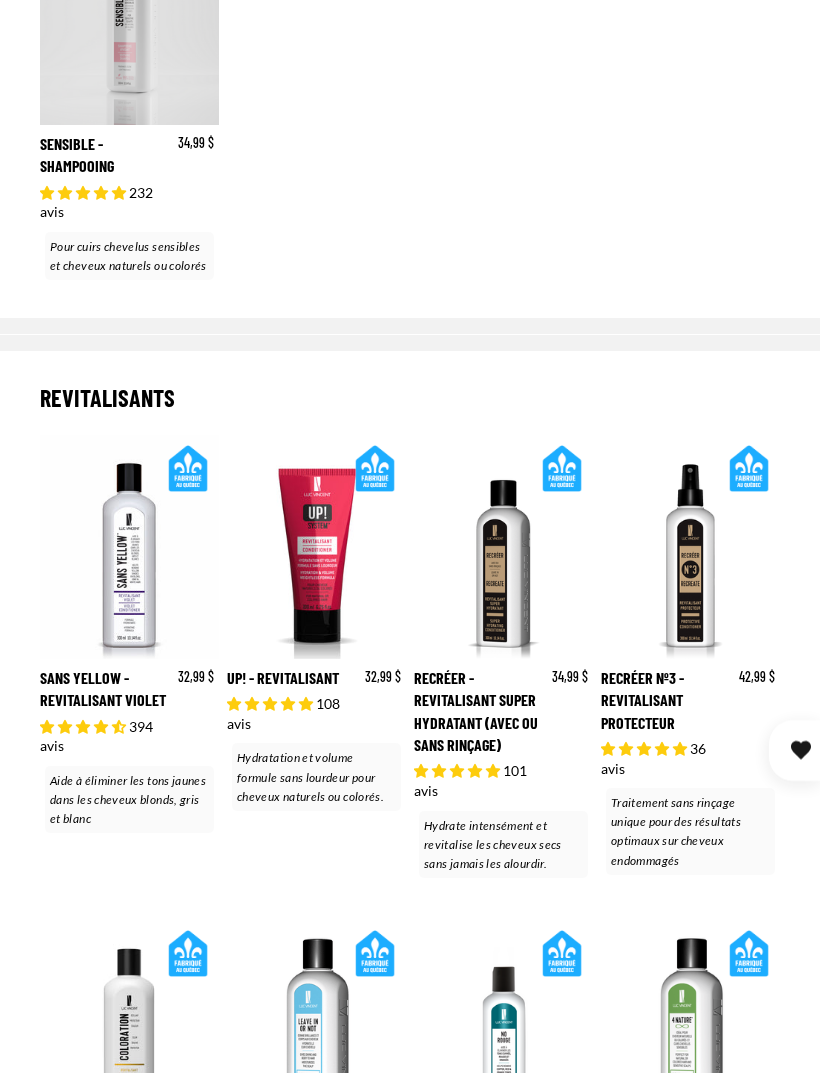 scroll, scrollTop: 1870, scrollLeft: 0, axis: vertical 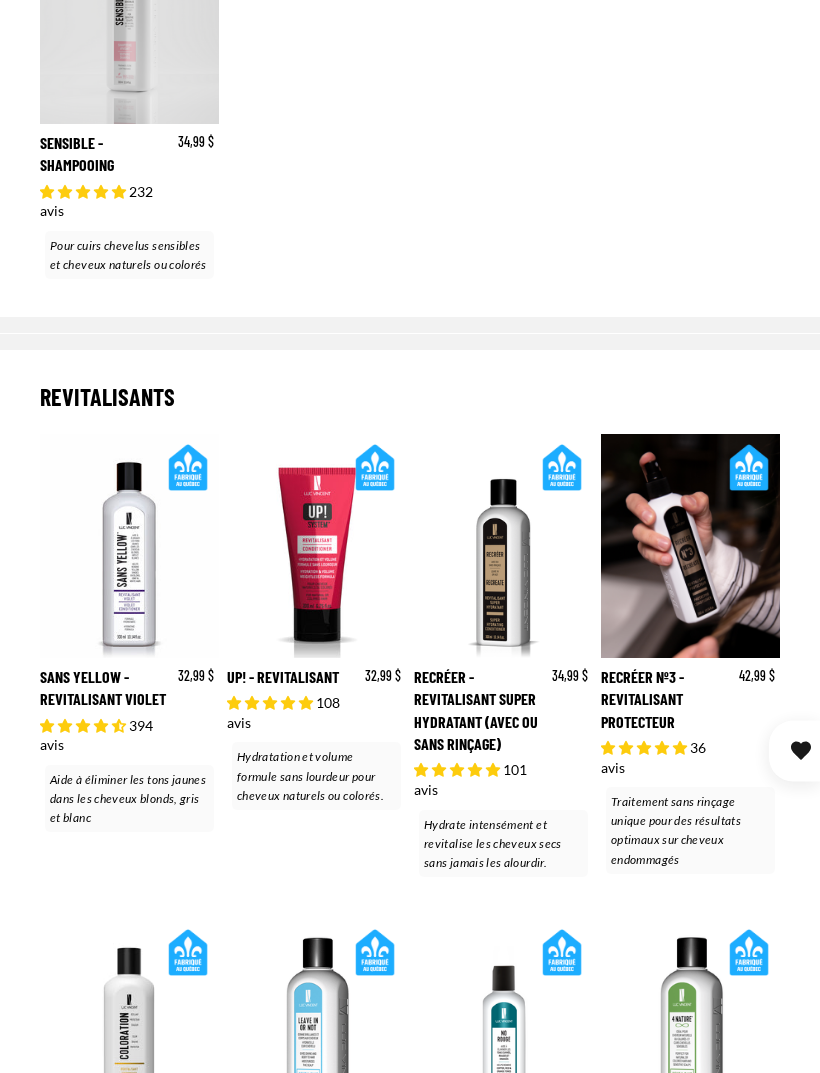 click on "Recréer nº3 - Revitalisant Protecteur" at bounding box center (690, 658) 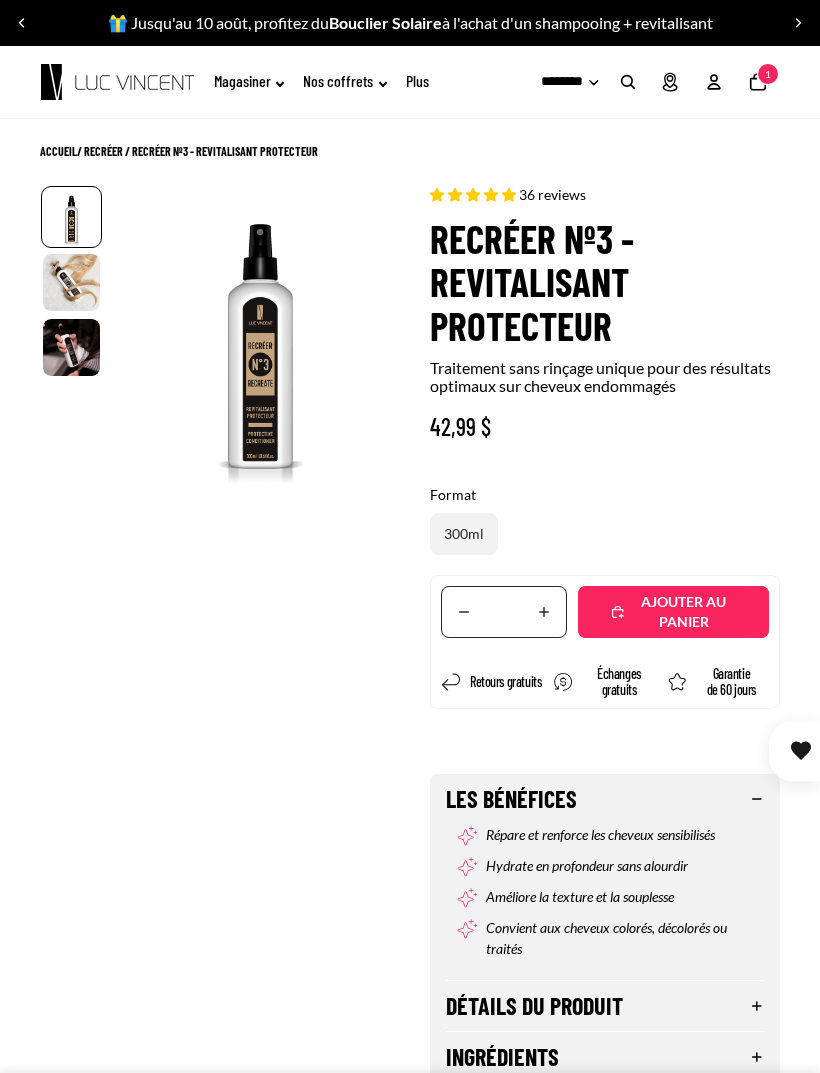 scroll, scrollTop: 0, scrollLeft: 0, axis: both 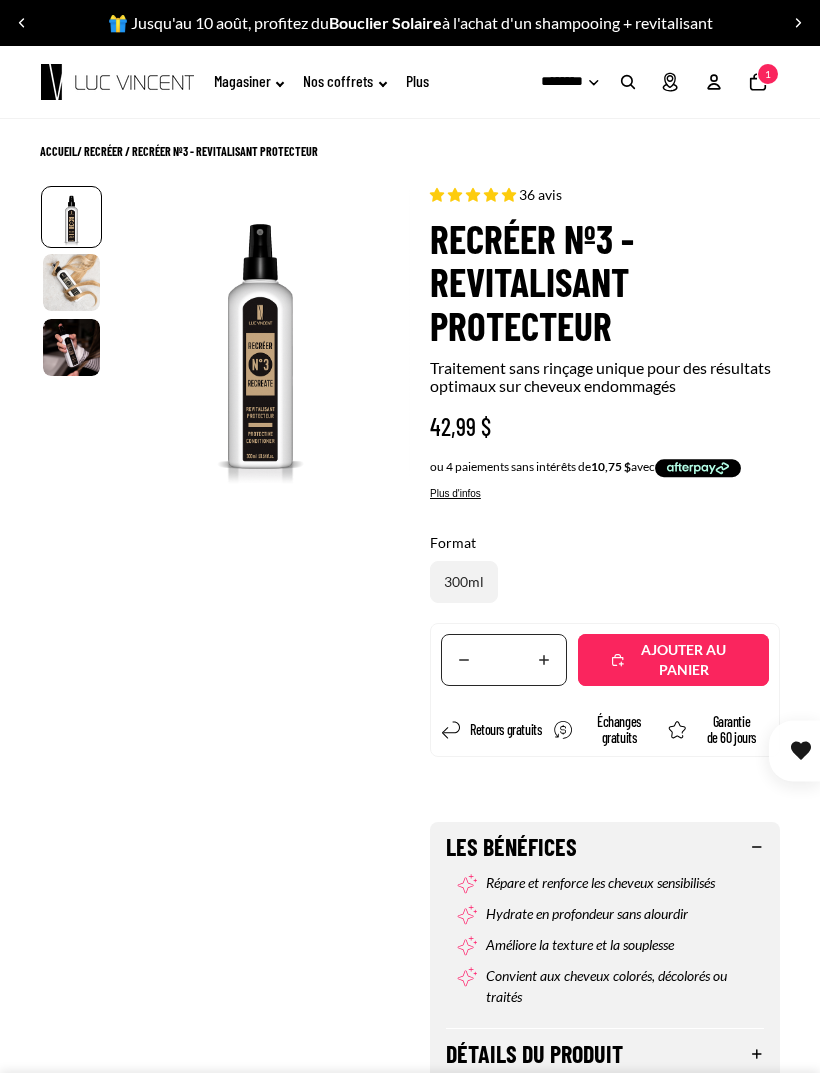 click 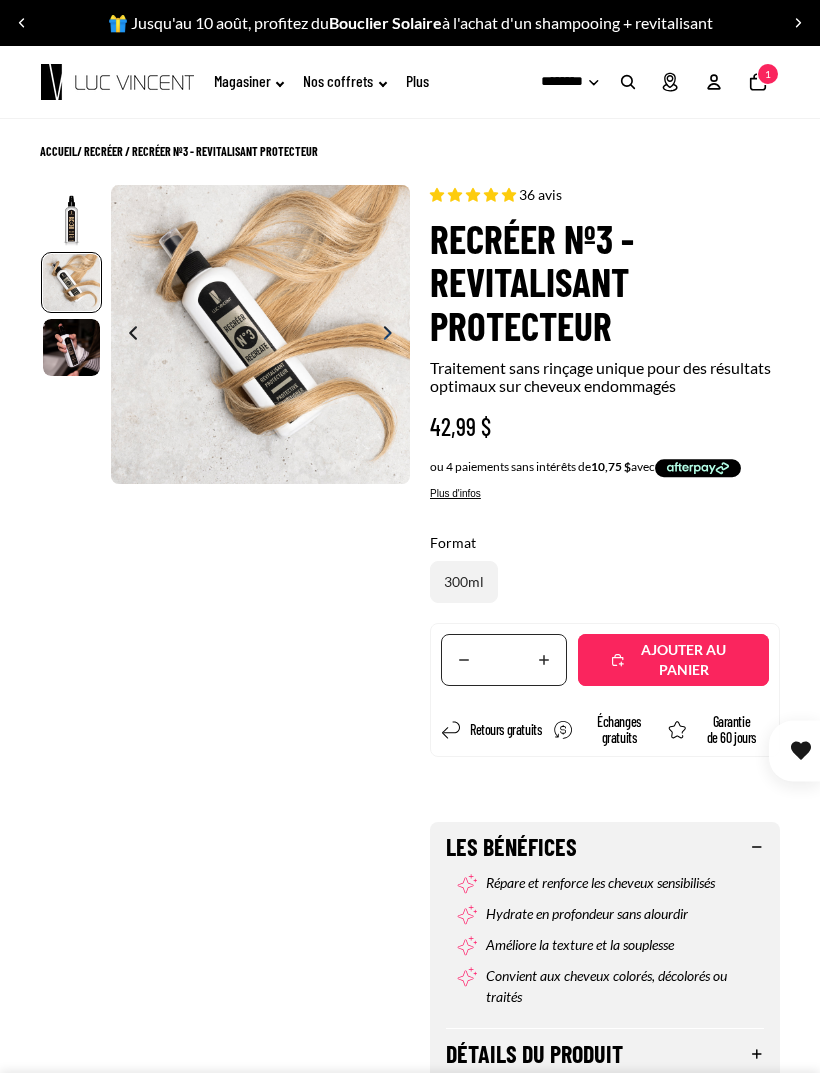 scroll, scrollTop: 0, scrollLeft: 299, axis: horizontal 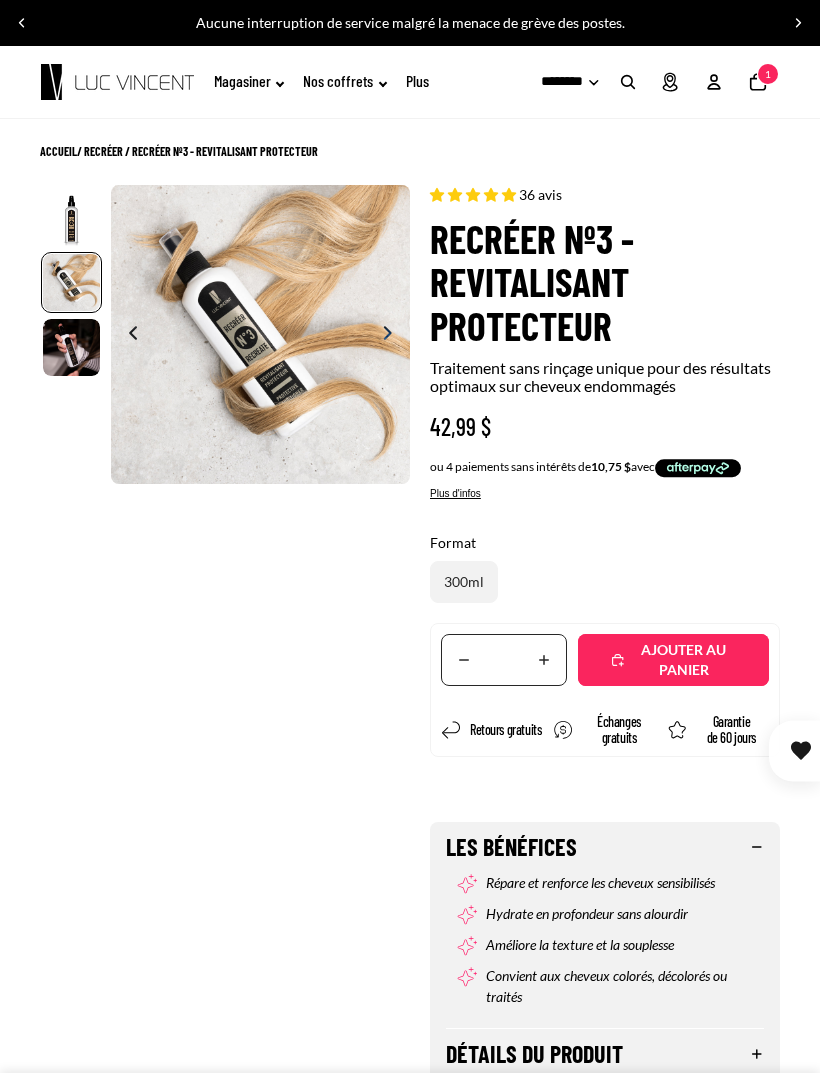 click 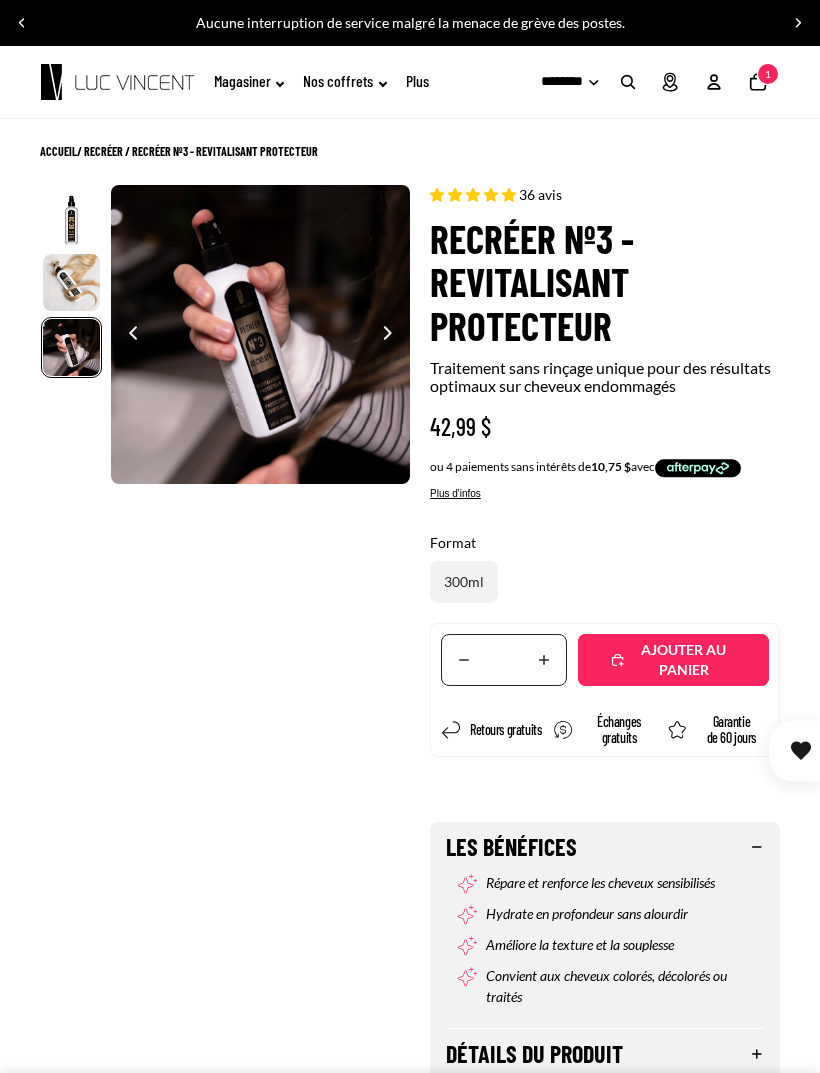 scroll, scrollTop: 0, scrollLeft: 598, axis: horizontal 